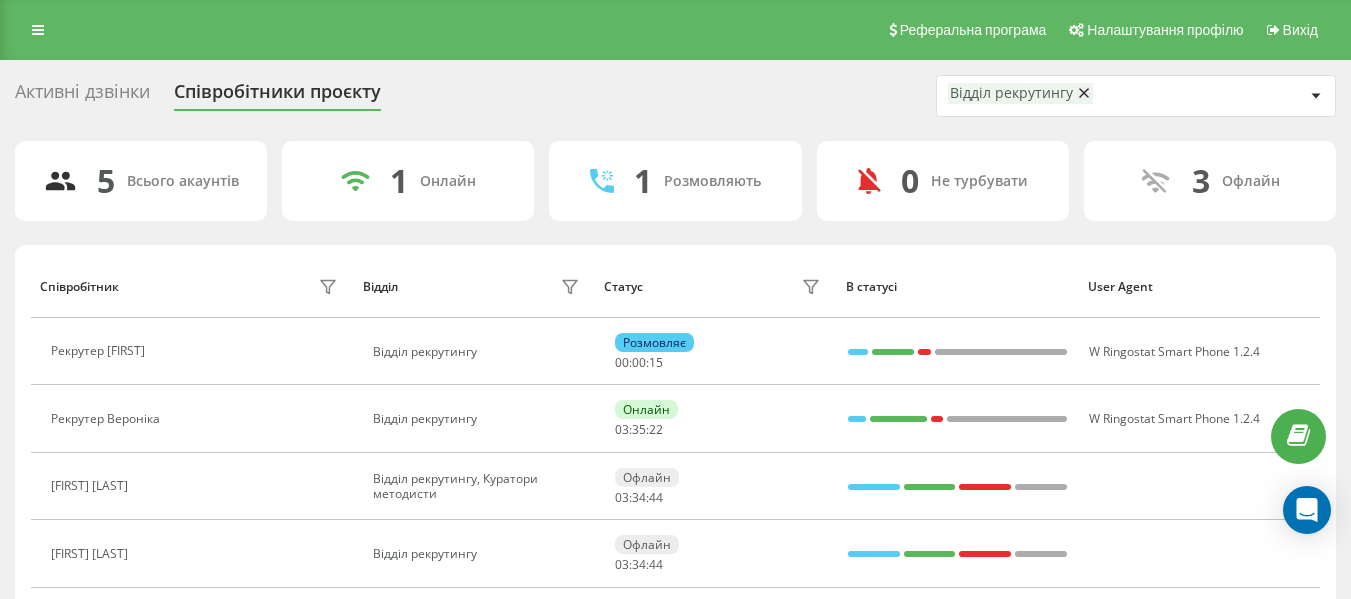 scroll, scrollTop: 0, scrollLeft: 0, axis: both 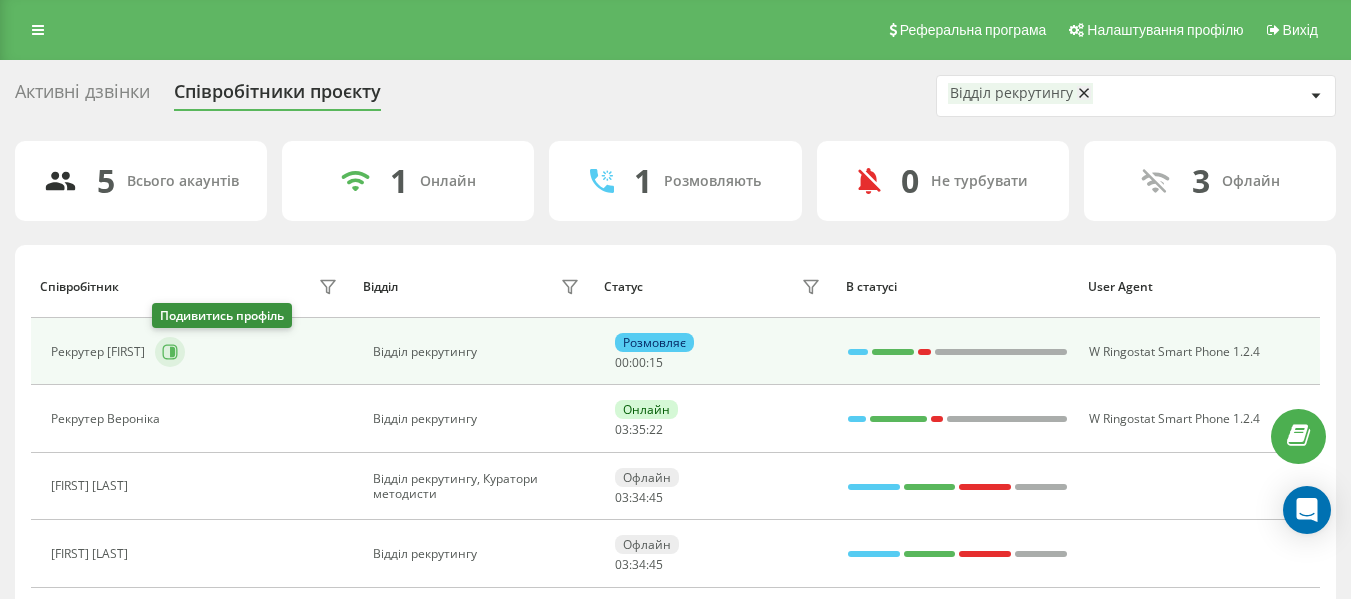 click at bounding box center (170, 352) 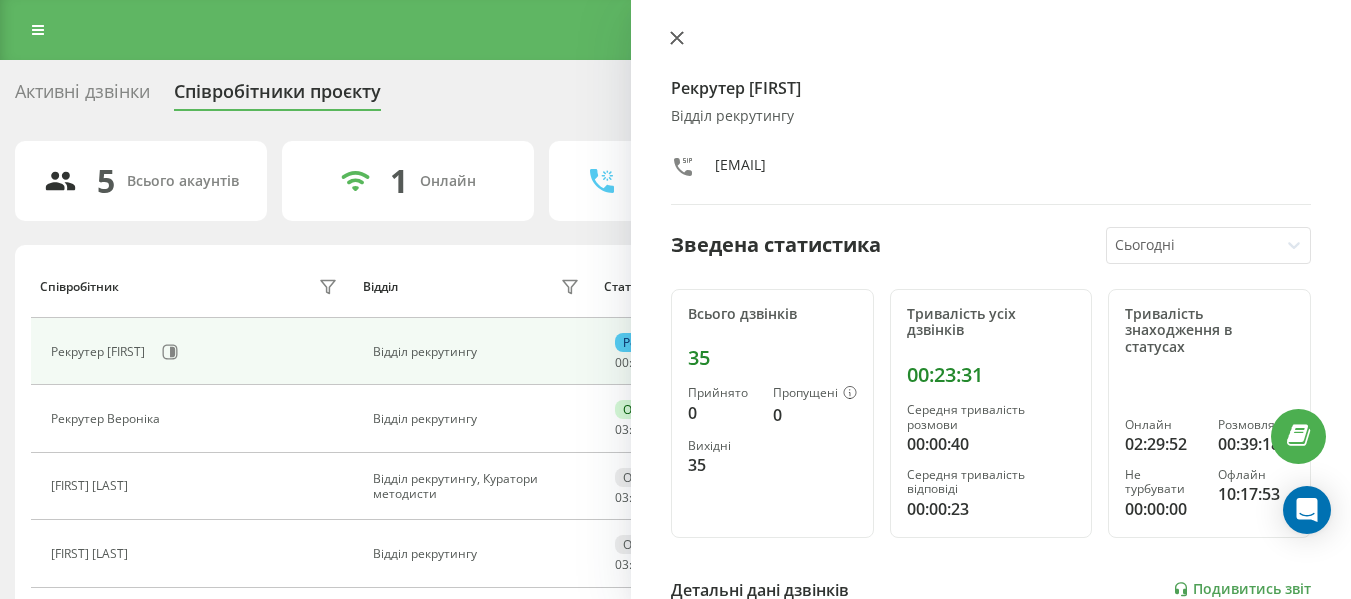 click at bounding box center [677, 39] 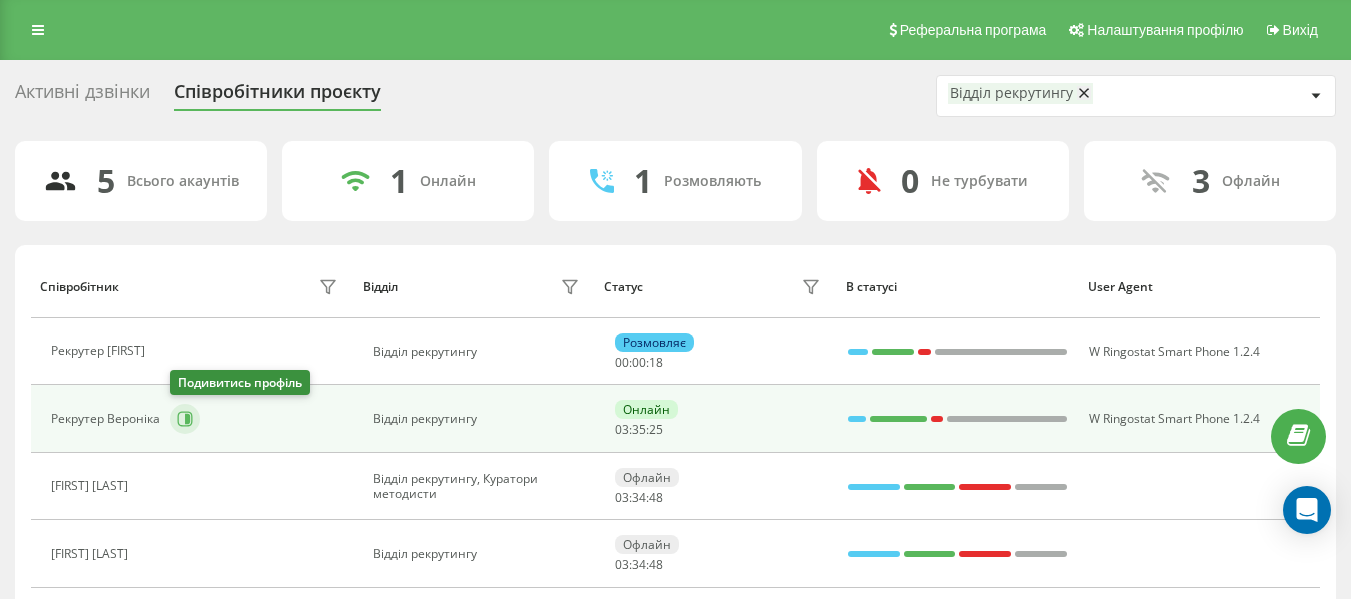 click at bounding box center [185, 419] 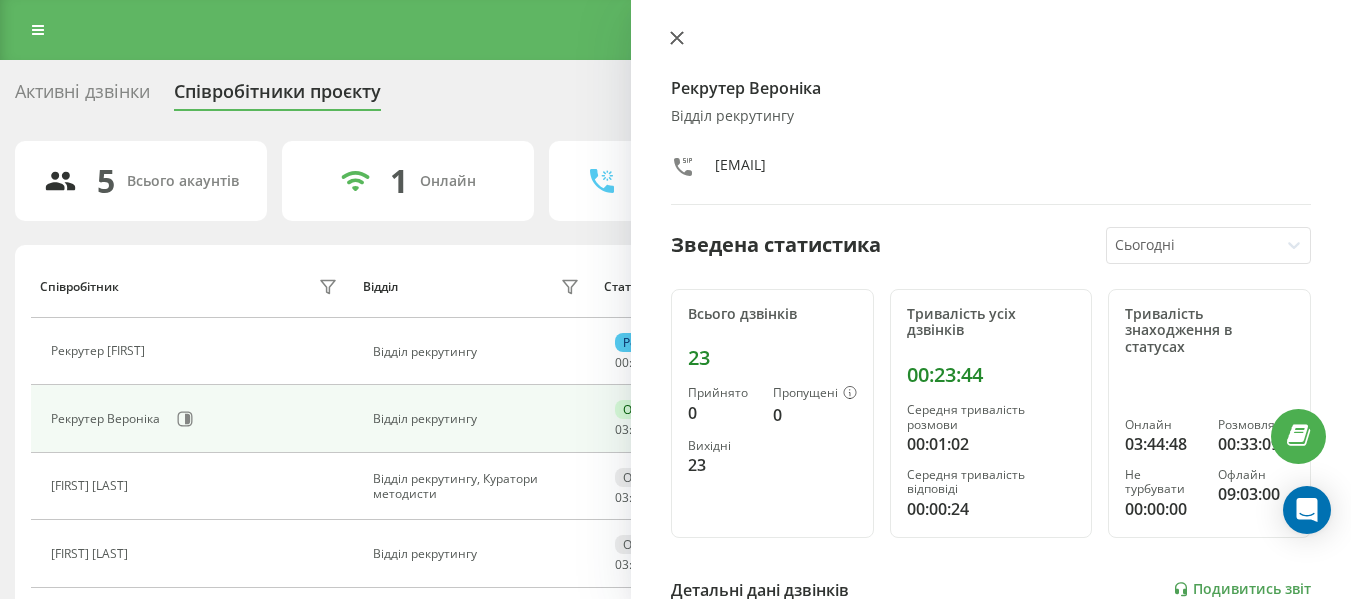 click 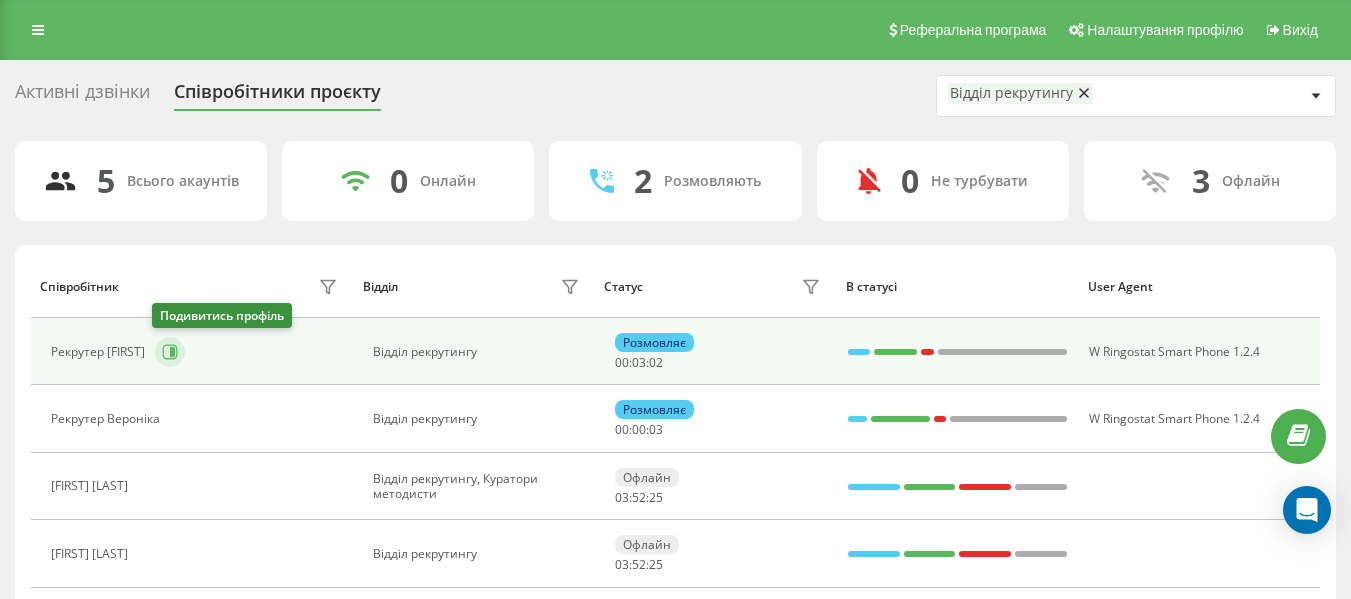 click 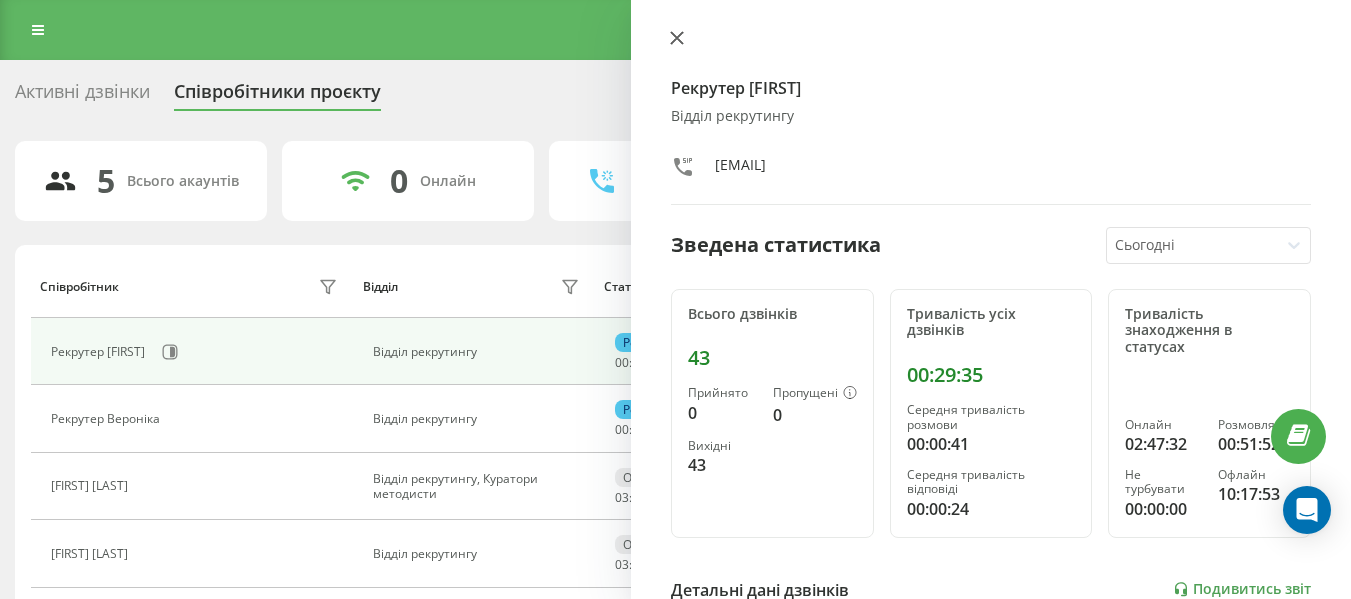 click 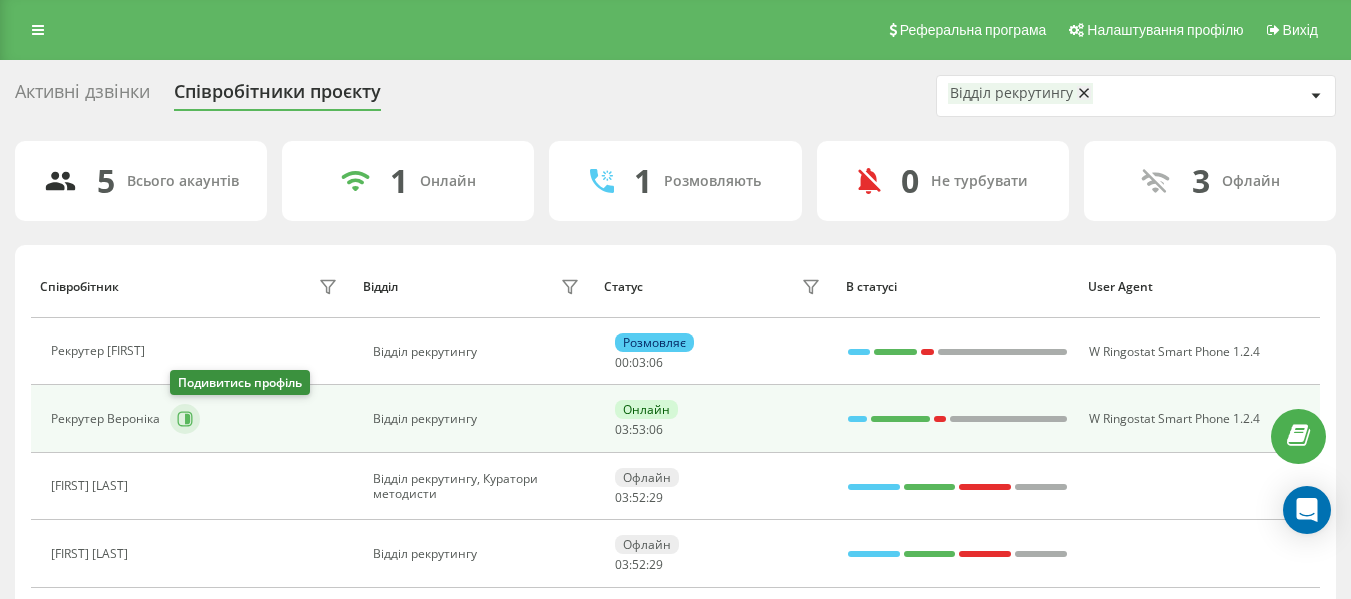 click 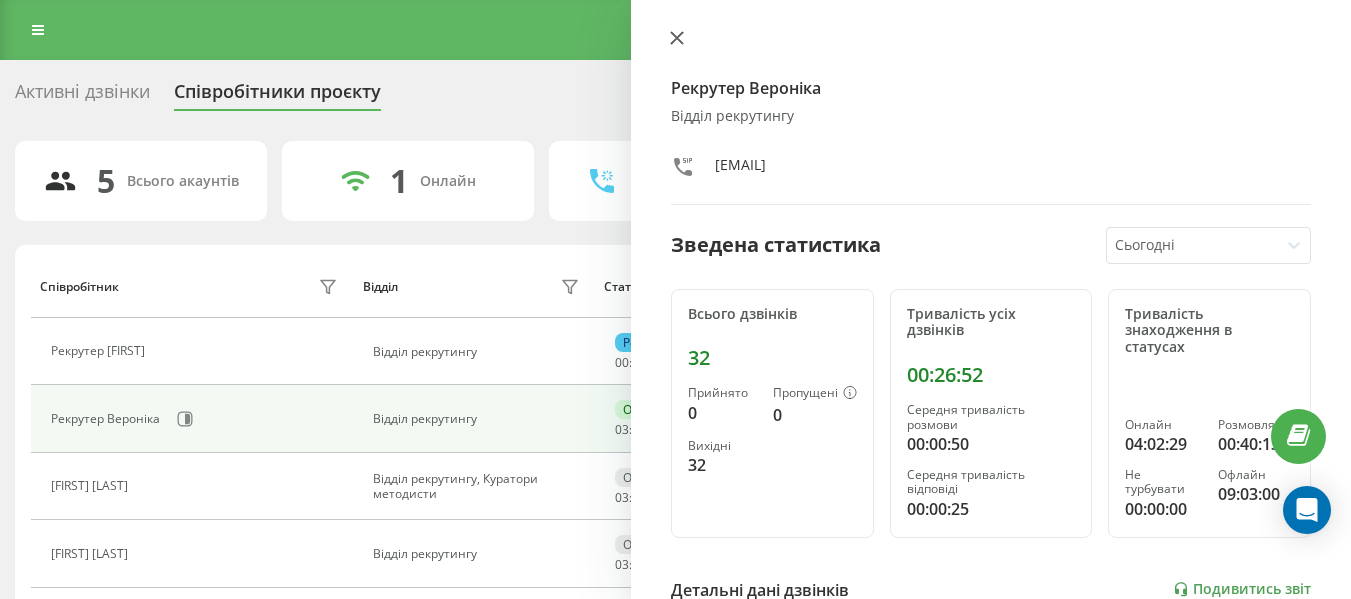 click at bounding box center [677, 39] 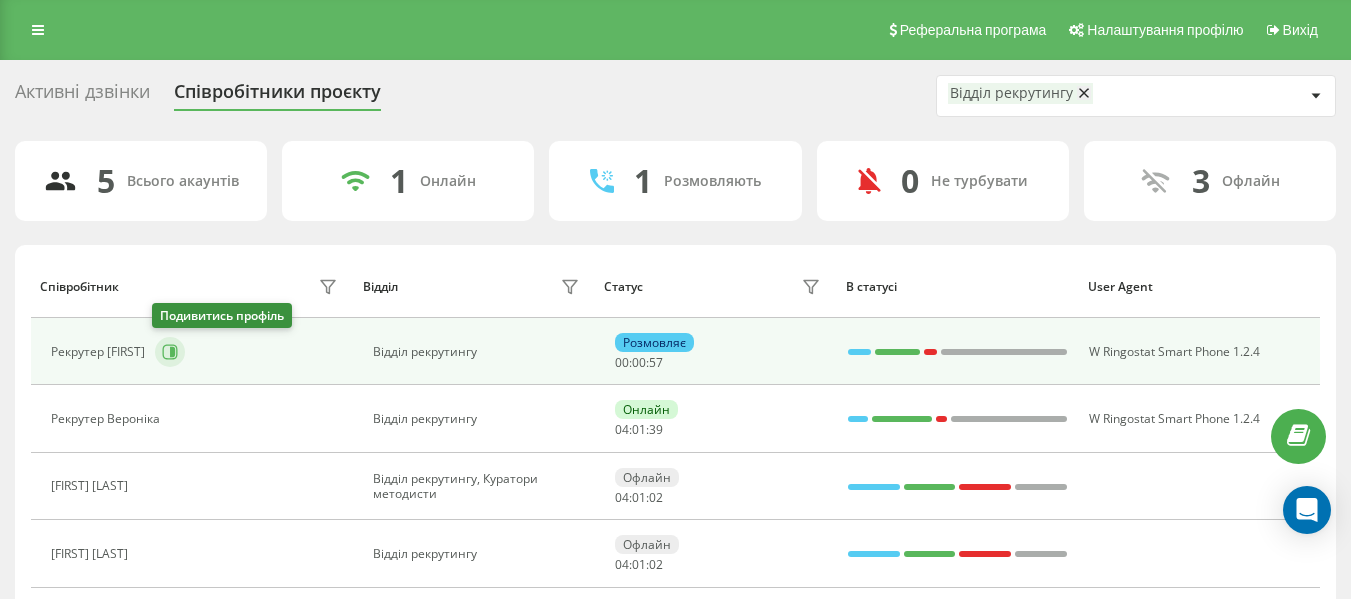 click 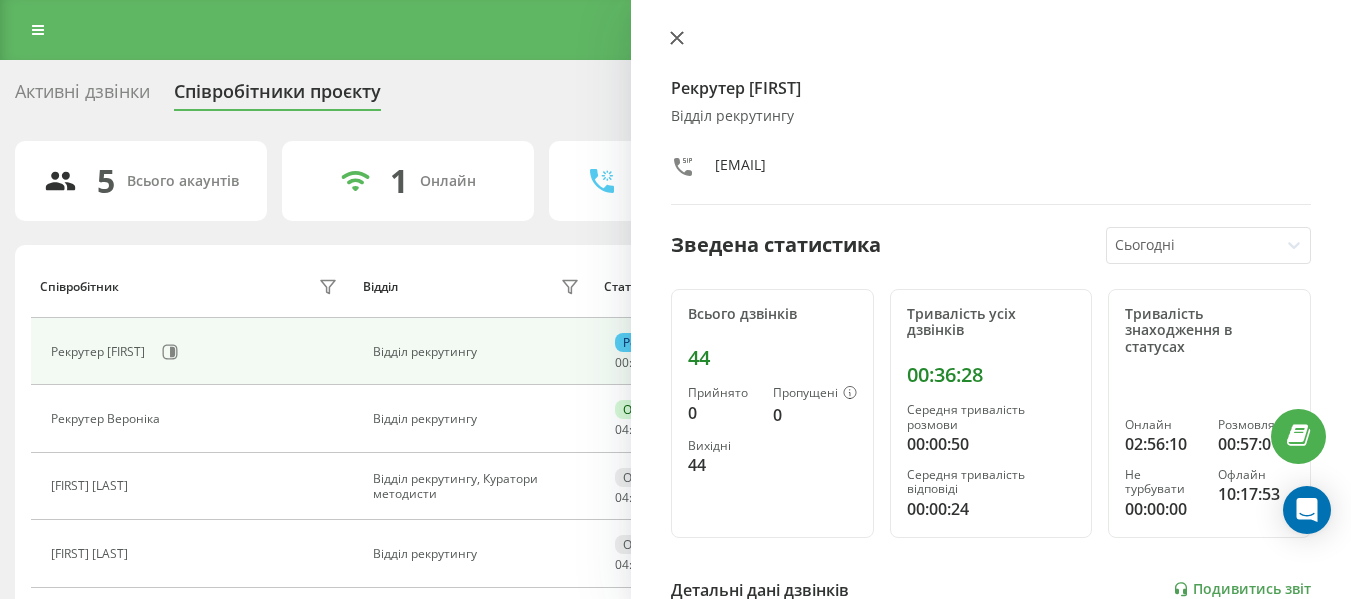 click at bounding box center [677, 39] 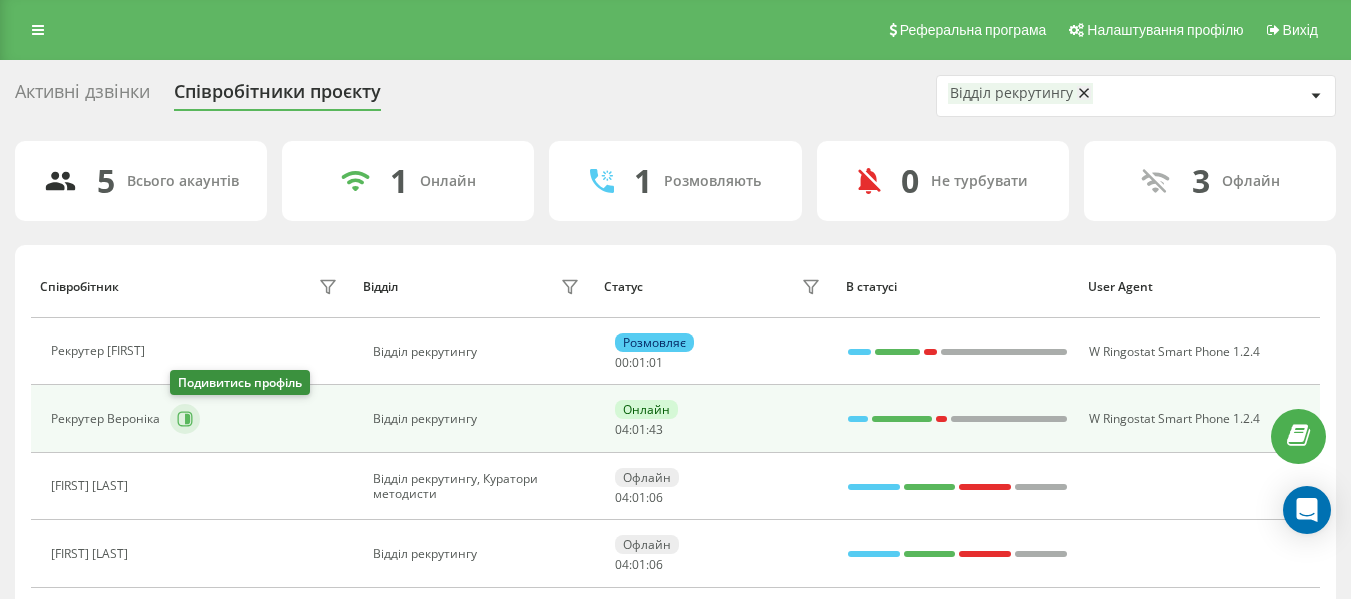 click 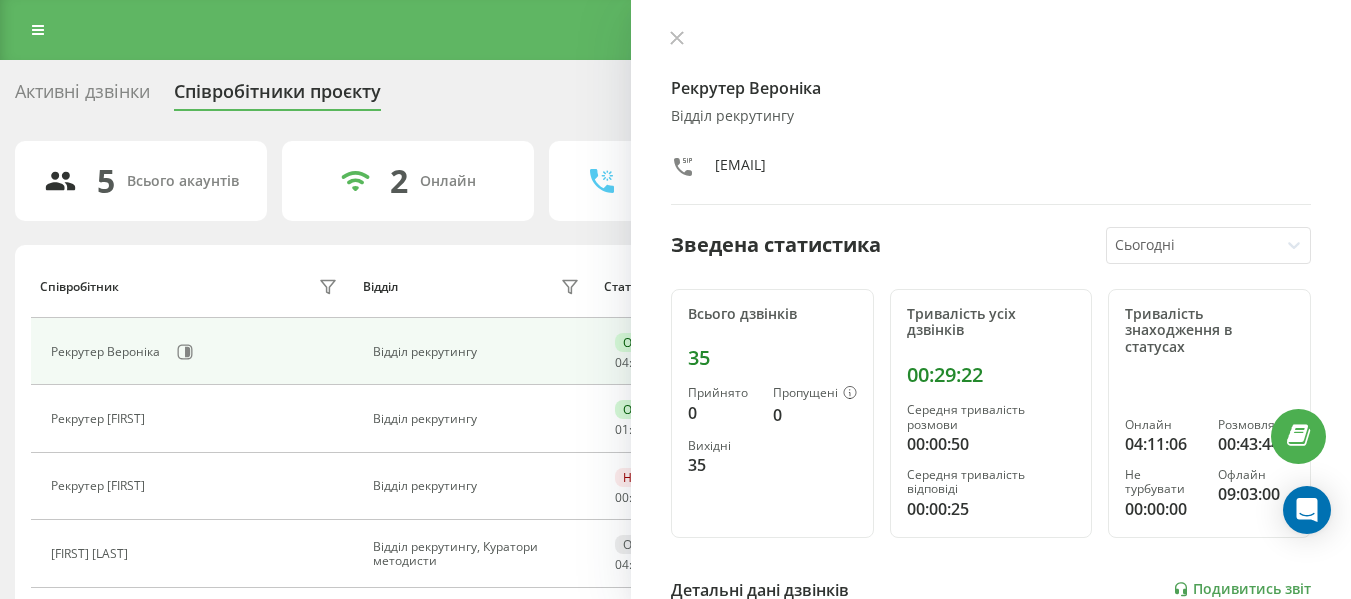 click on "Рекрутер [FIRST] Відділ рекрутингу [EMAIL] Зведена статистика Сьогодні Всього дзвінків 35 Прийнято 0 Пропущені 0 Вихідні 35 Тривалість усіх дзвінків 00:29:22 Середня тривалість розмови 00:00:50 Середня тривалість відповіді 00:00:25 Тривалість знаходження в статусах Онлайн 04:11:06 Розмовляє 00:43:44 Не турбувати 00:00:00 Офлайн 09:03:00 Детальні дані дзвінків Подивитись звіт 5 серп 0 10 20 30 Сумарно (Сьогодні) Прийнято 0 Пропущені 0 Вихідні 35 Подивитись деталі Детальні дані статусів 5 серп Сумарно (Сьогодні) Онлайн 04:11:06 Розмовляє 00:43:44 Не турбувати 00:00:00 Офлайн 09:03:00" at bounding box center [991, 299] 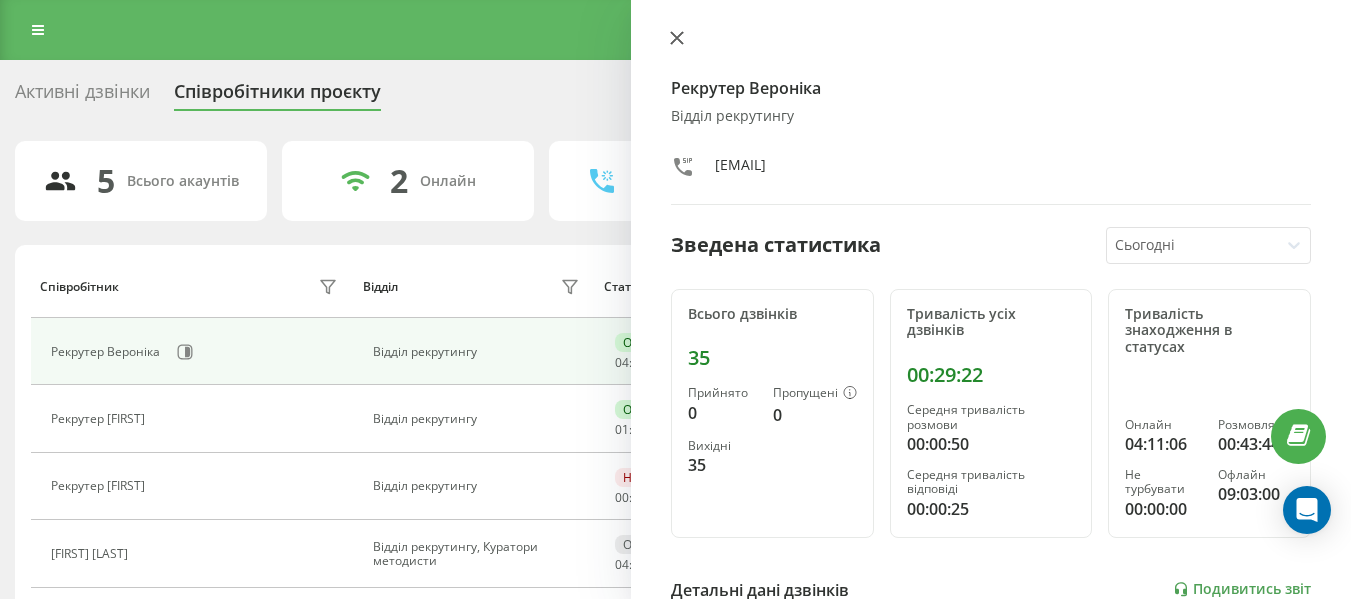 click 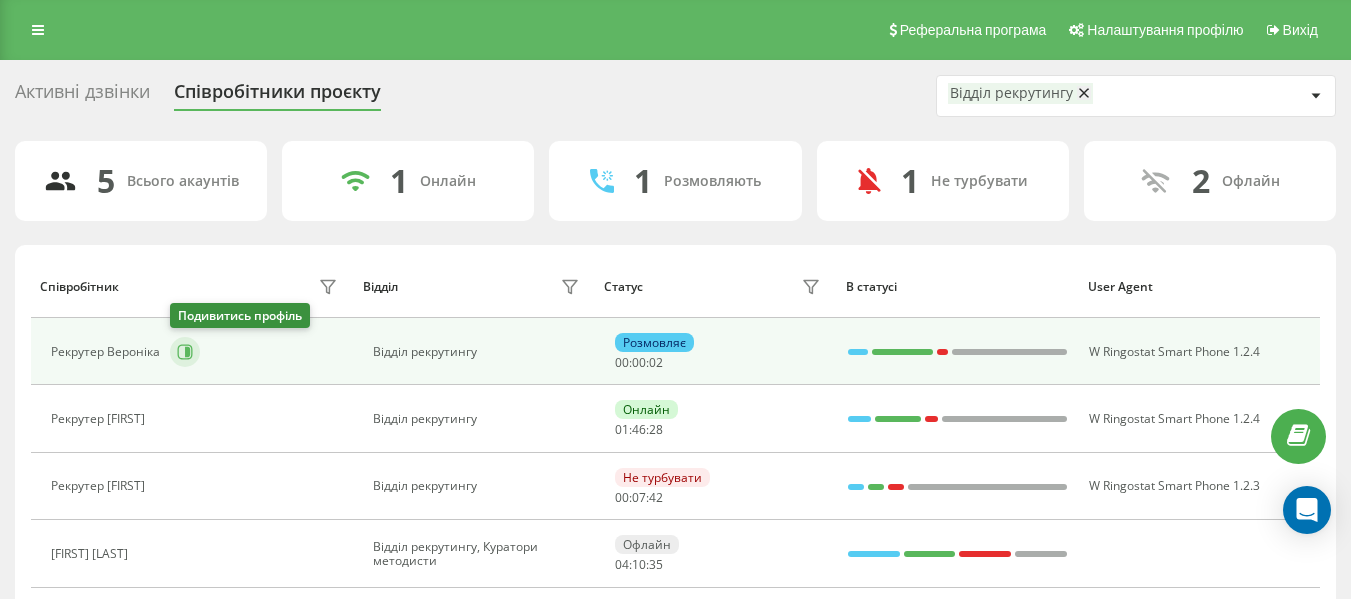 click at bounding box center (185, 352) 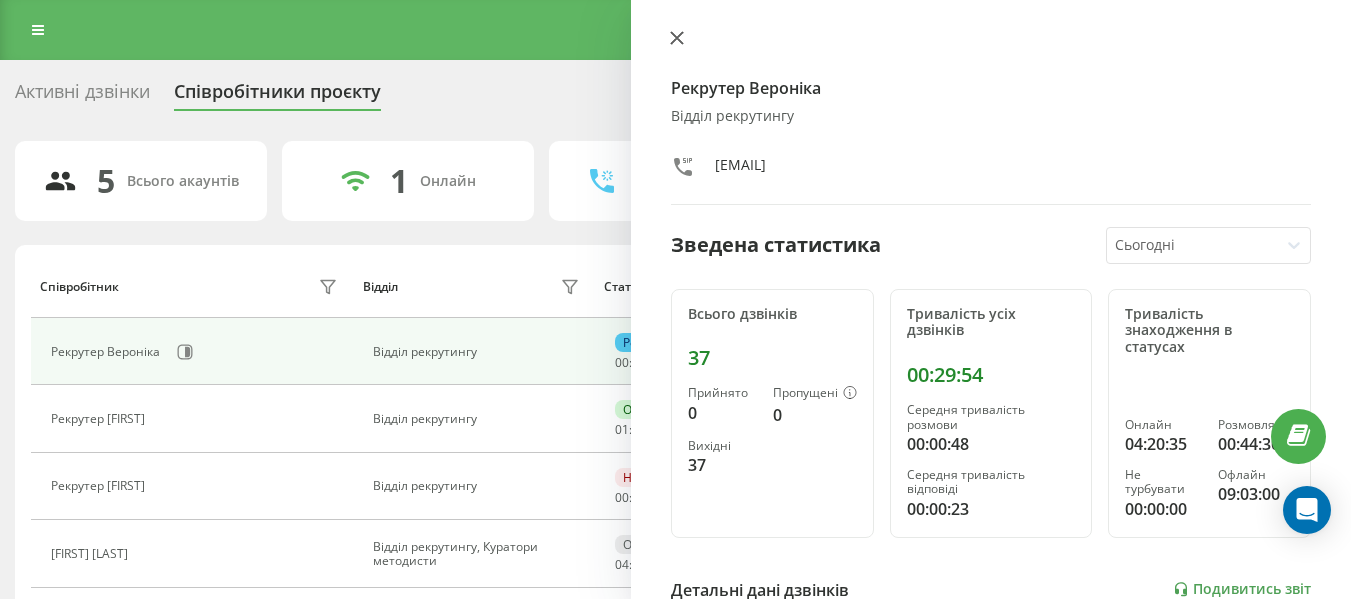 click at bounding box center (677, 39) 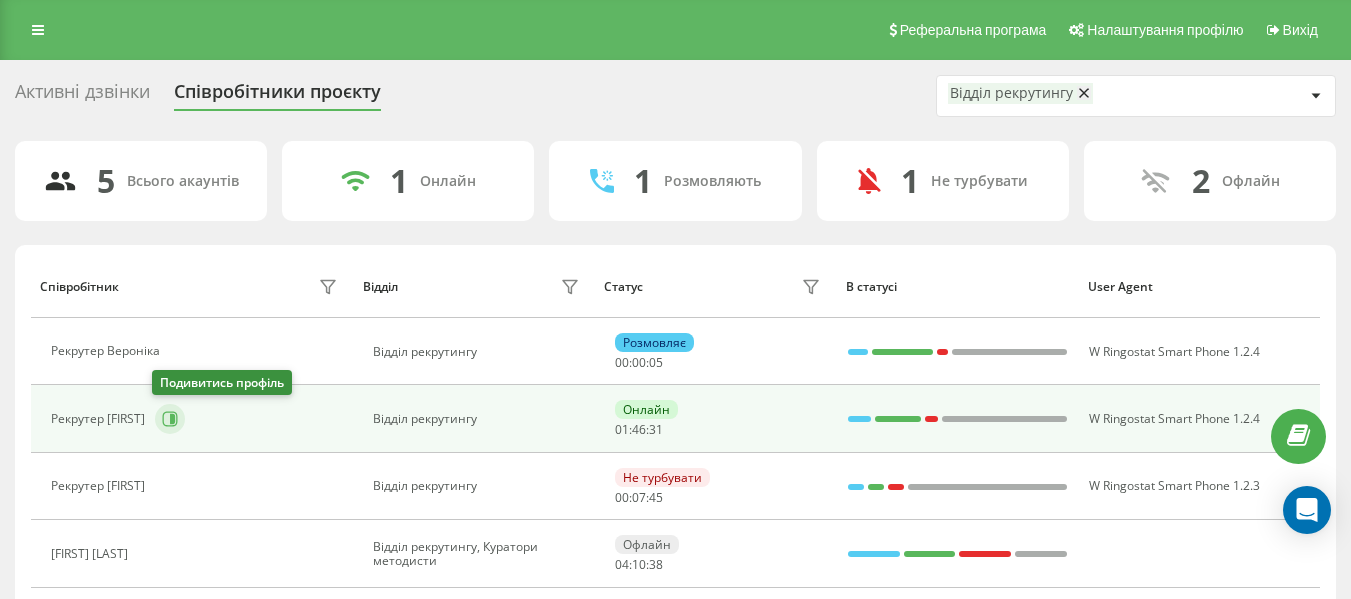 click at bounding box center [170, 419] 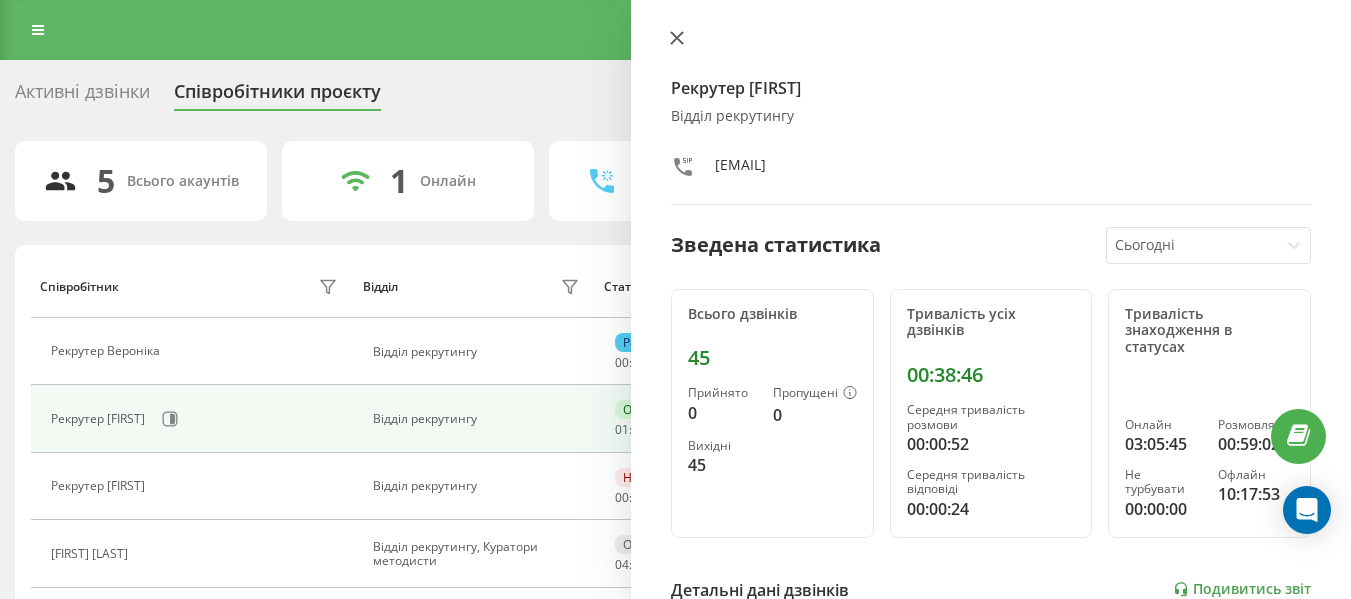 click 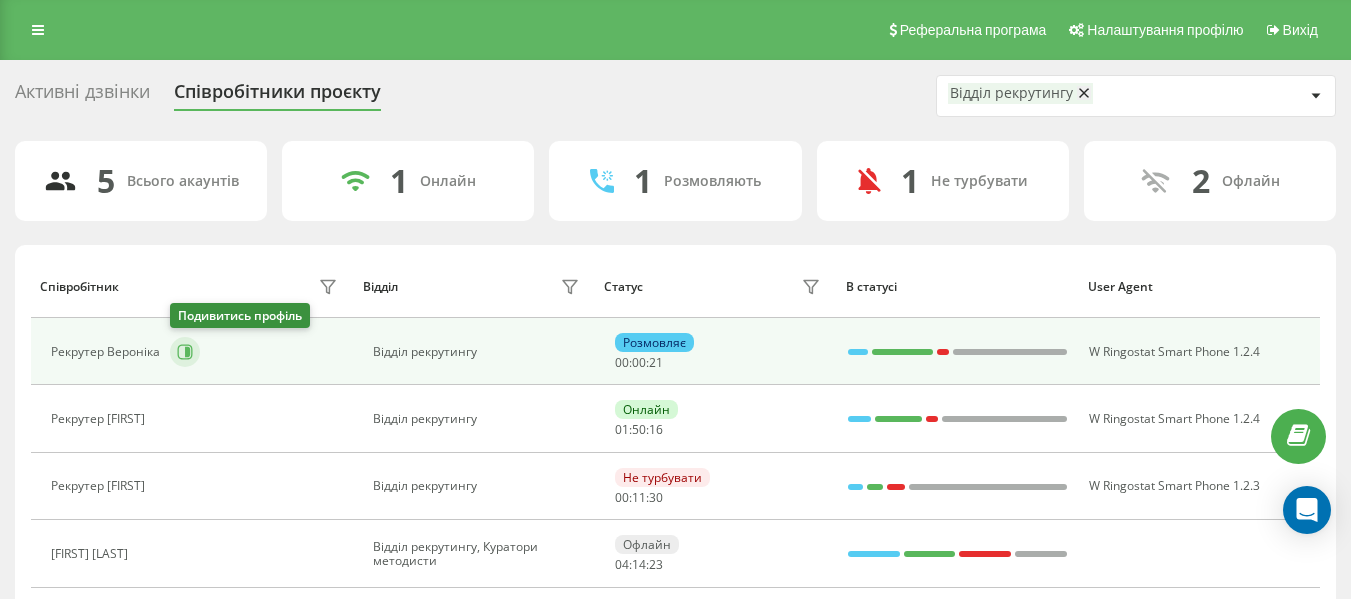 click 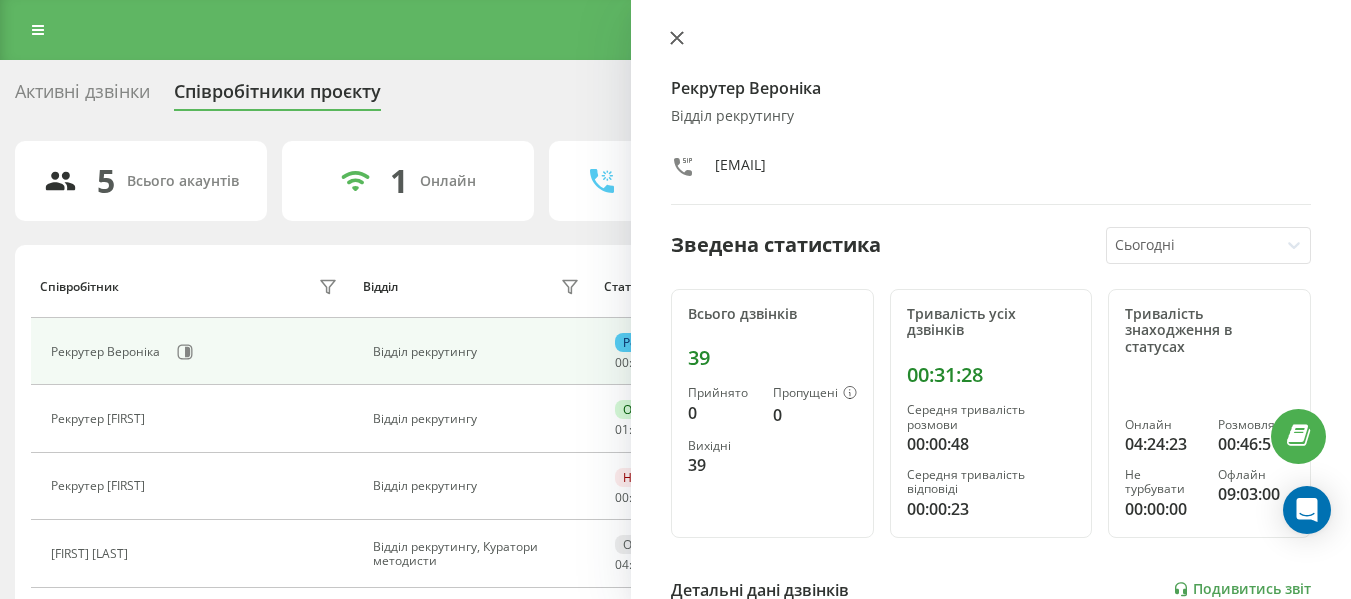 click at bounding box center [677, 39] 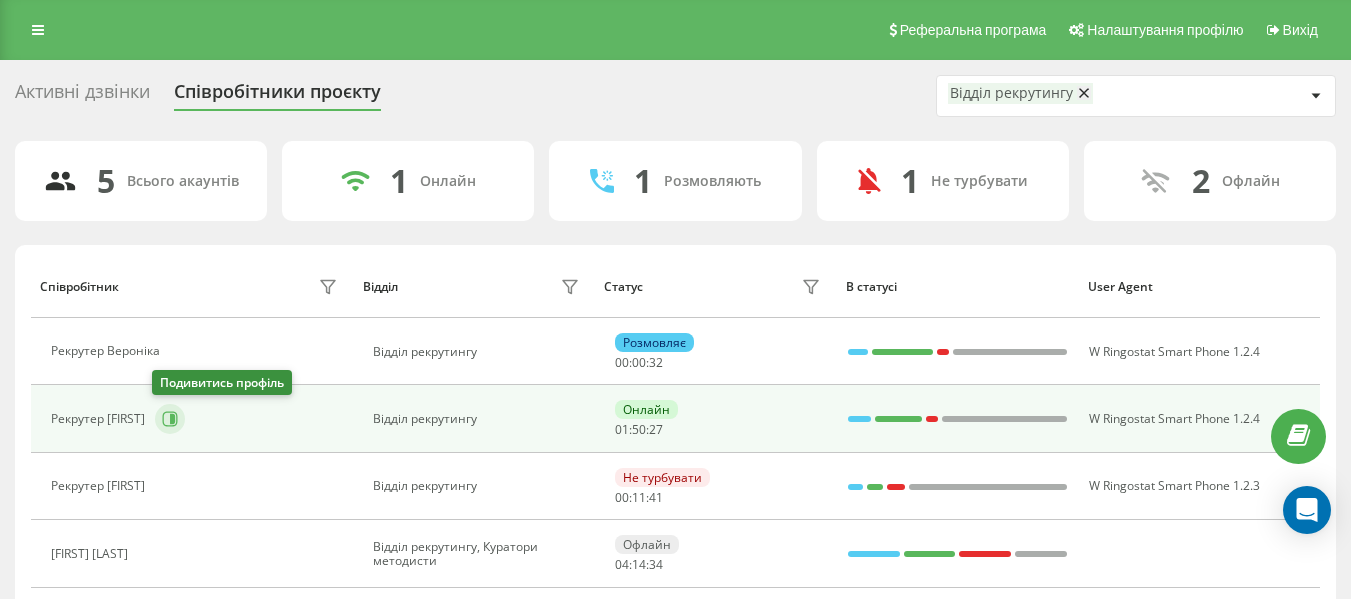 click 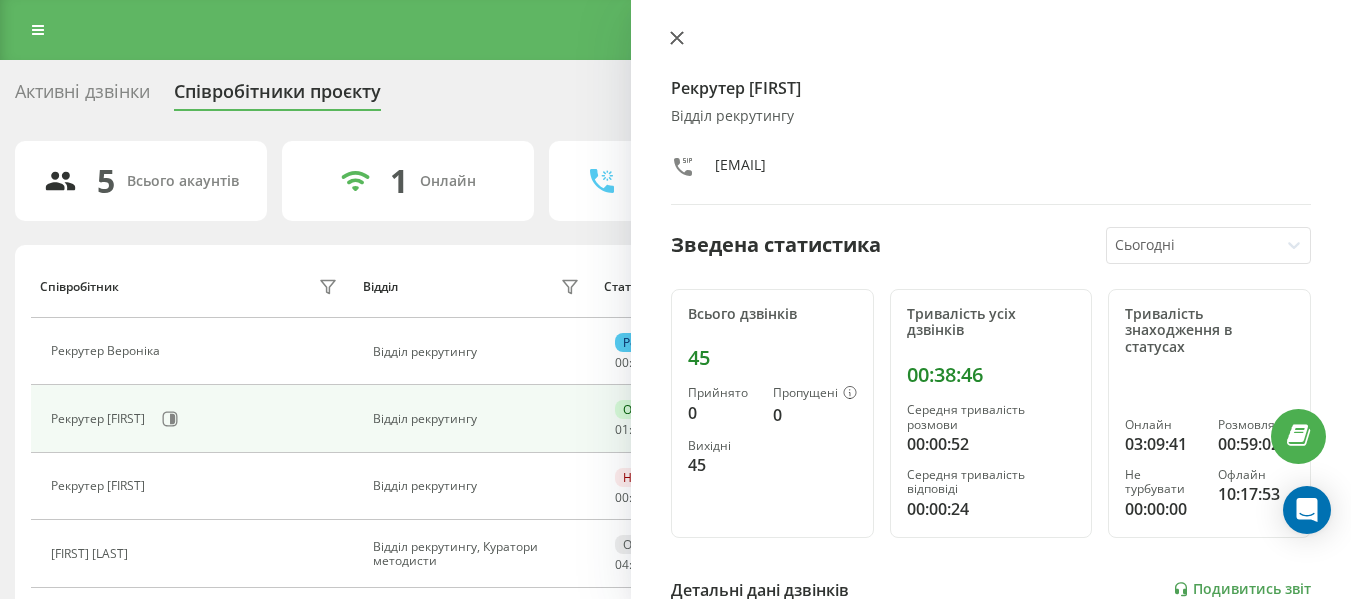 click at bounding box center [677, 39] 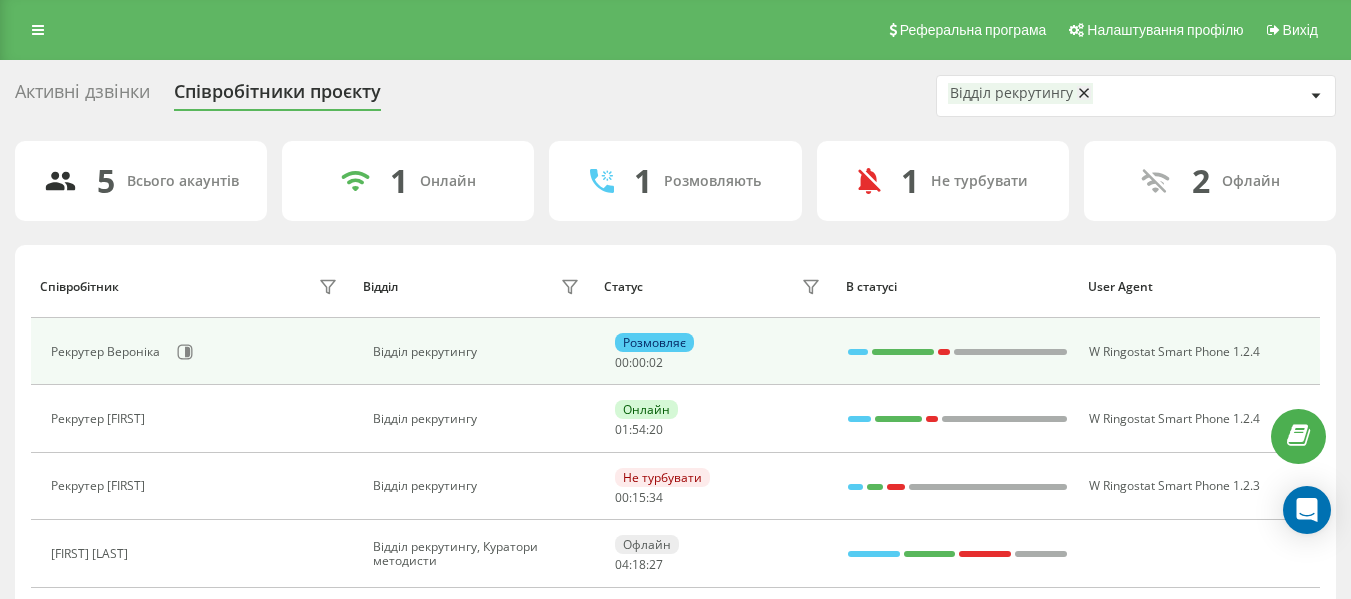 click on "Рекрутер Вероніка" at bounding box center [192, 351] 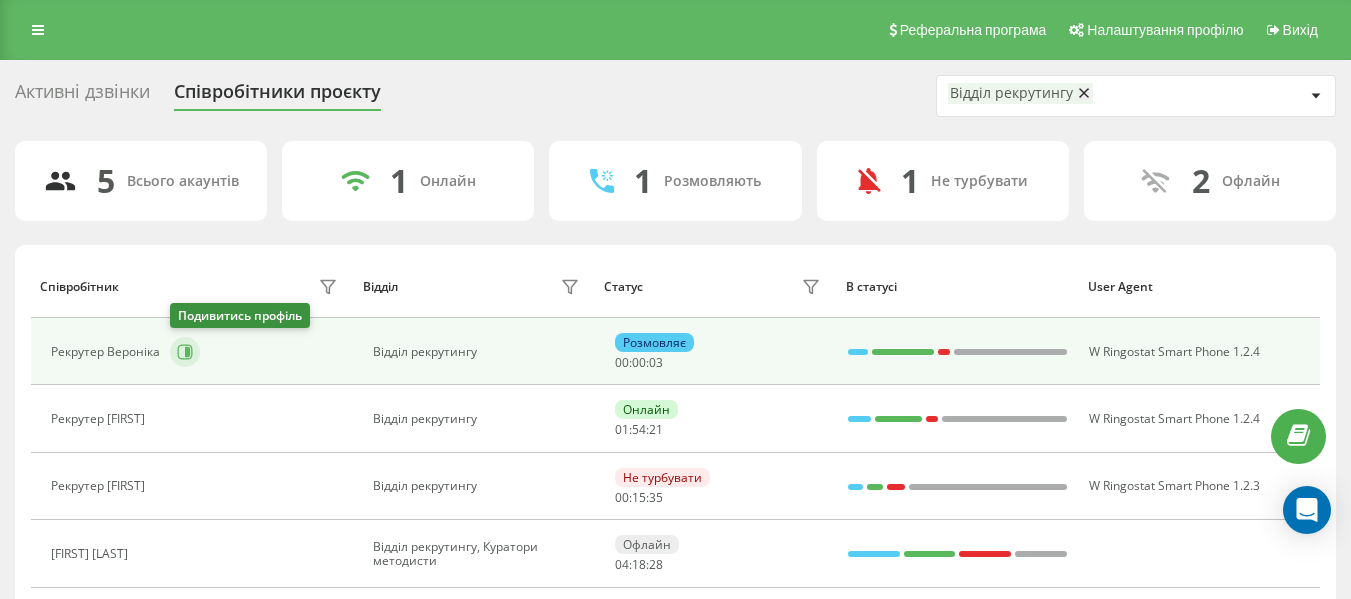 click 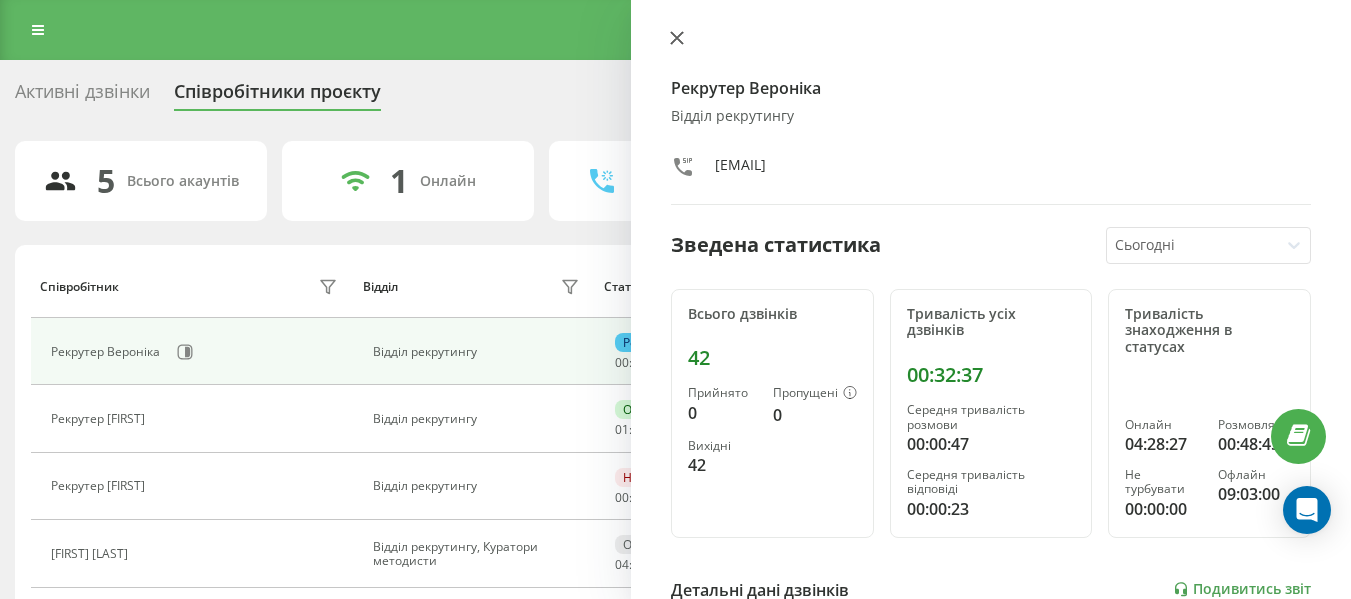 click 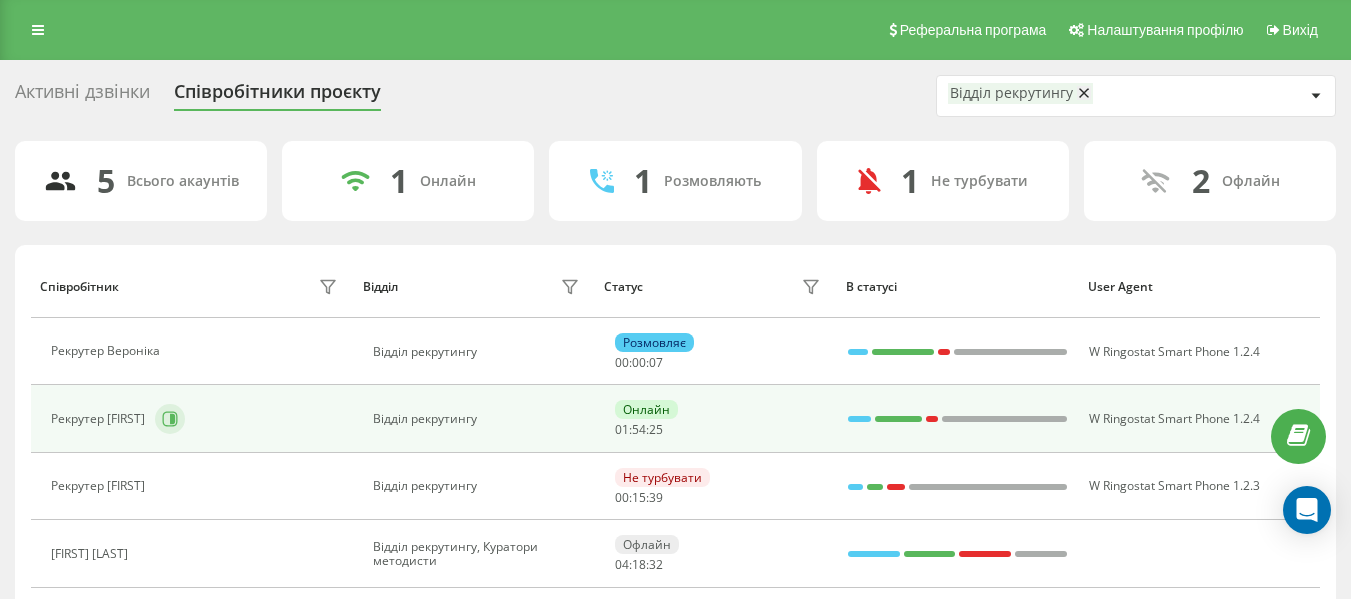 click 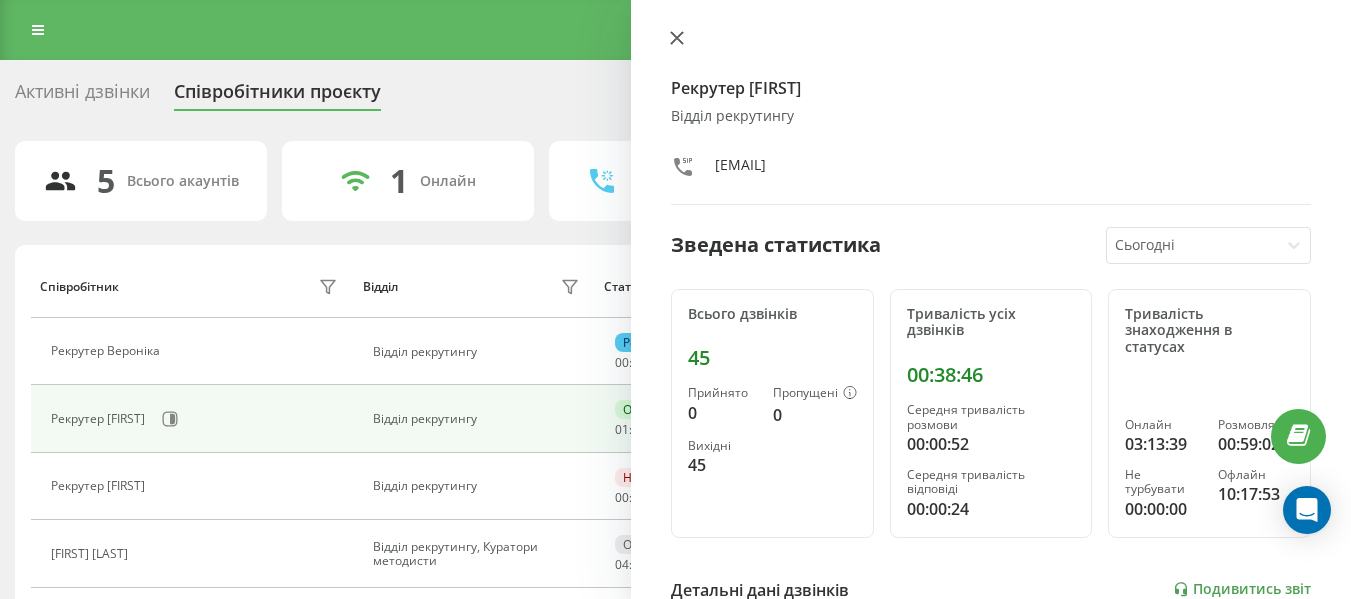 click at bounding box center (677, 39) 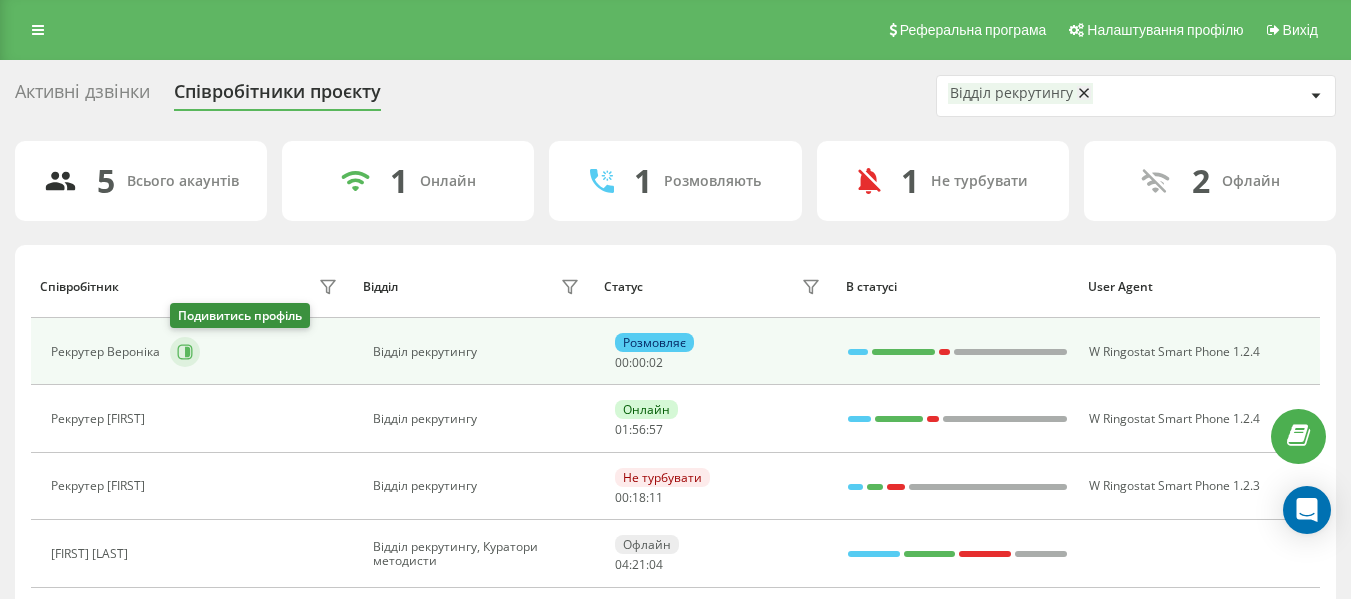 click 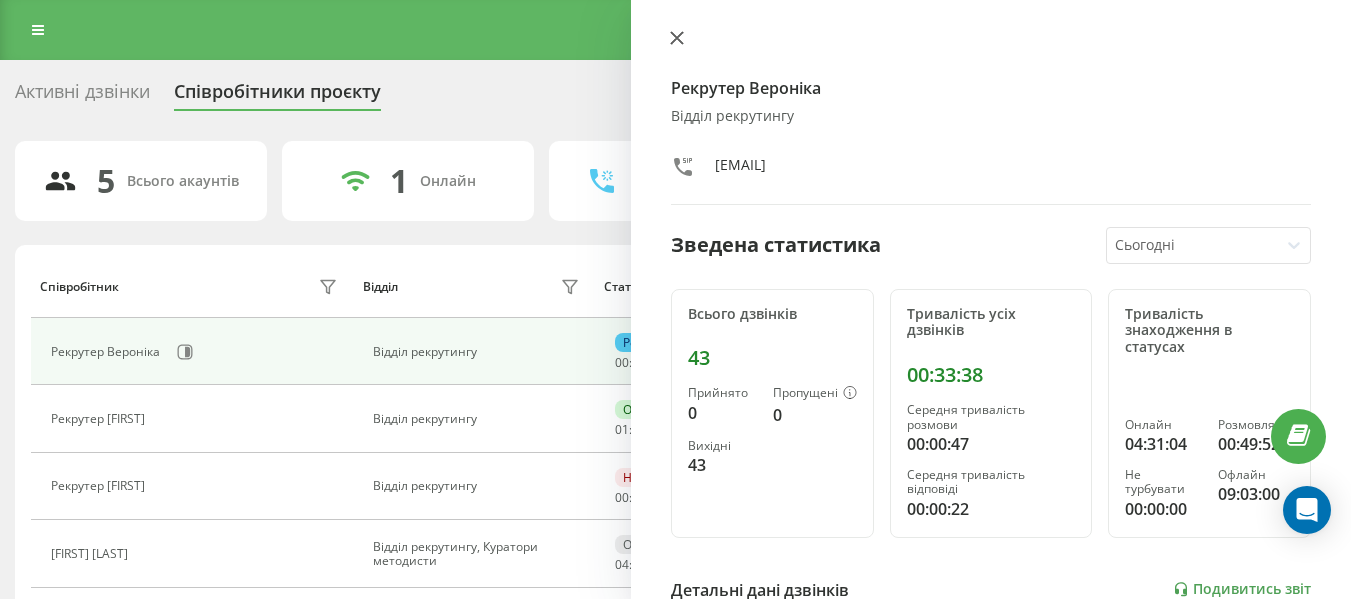 click at bounding box center (677, 39) 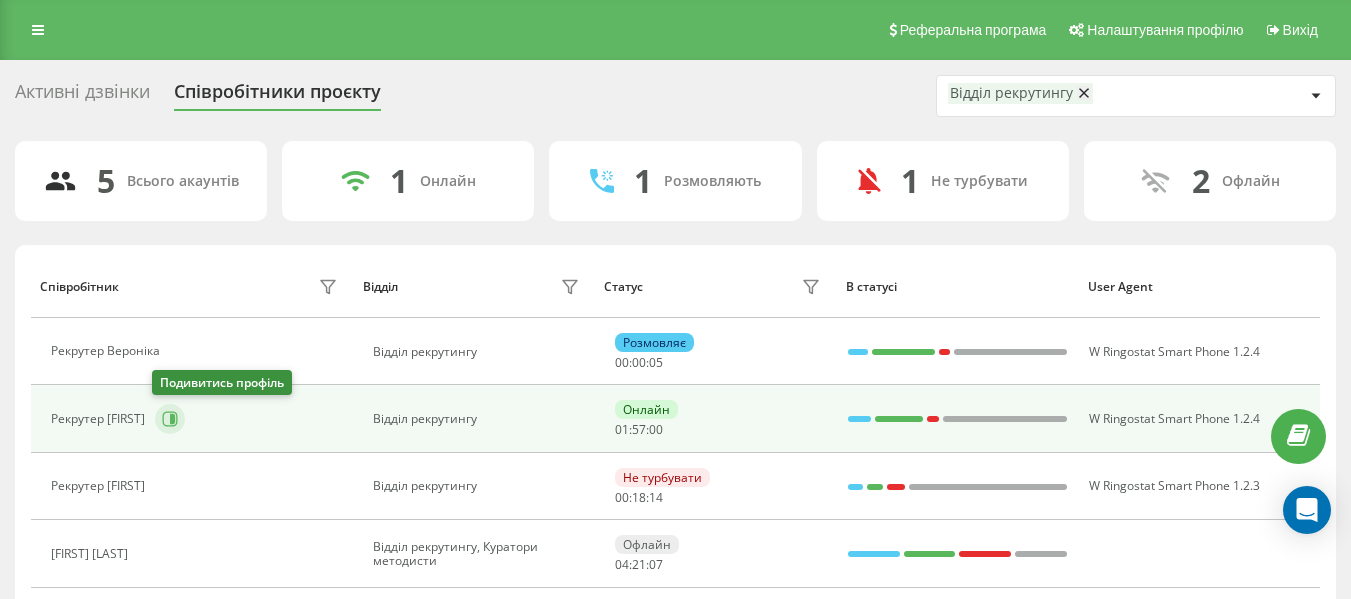 click 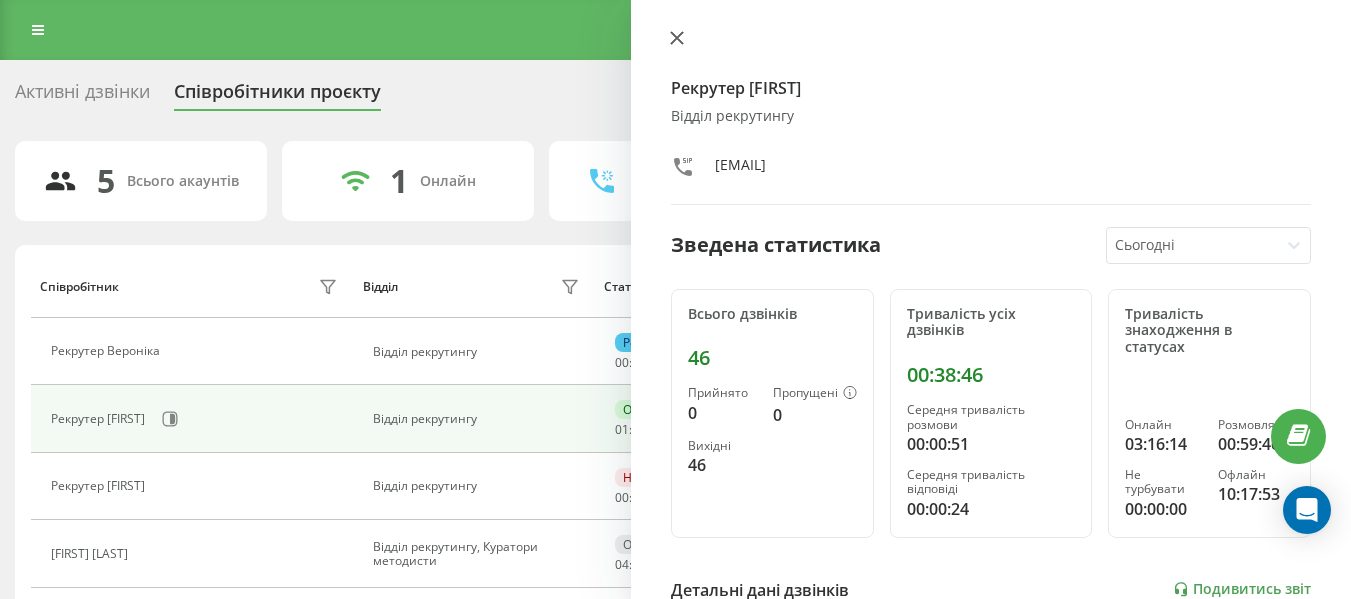 click 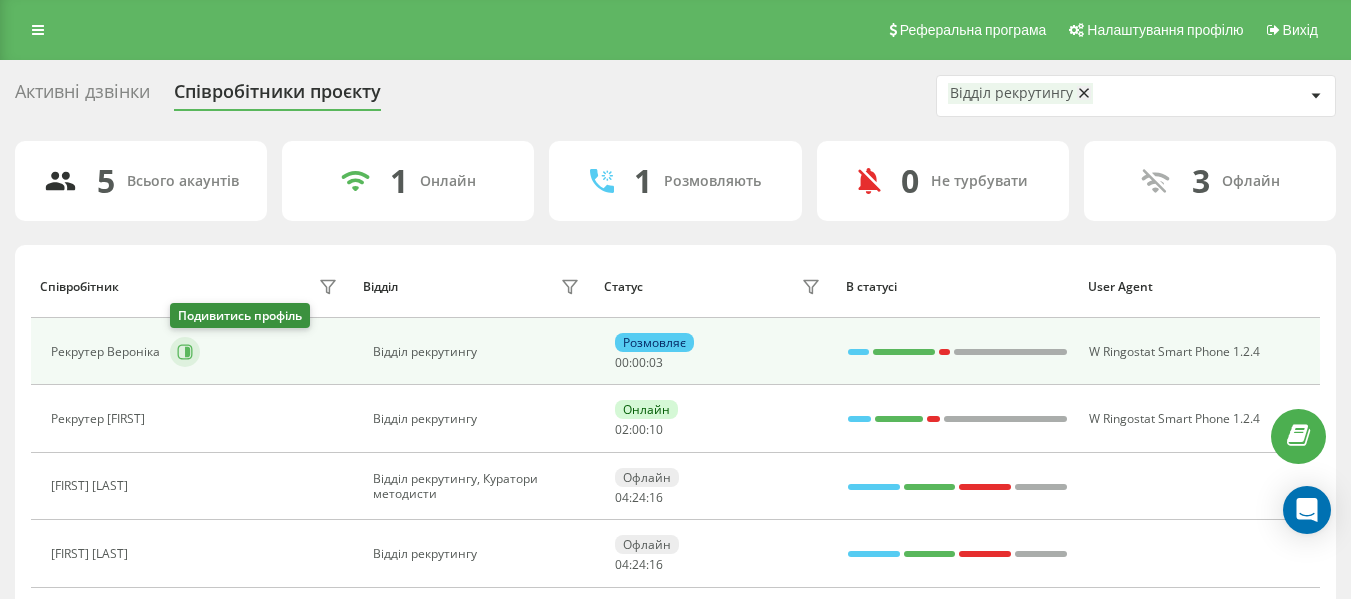 click 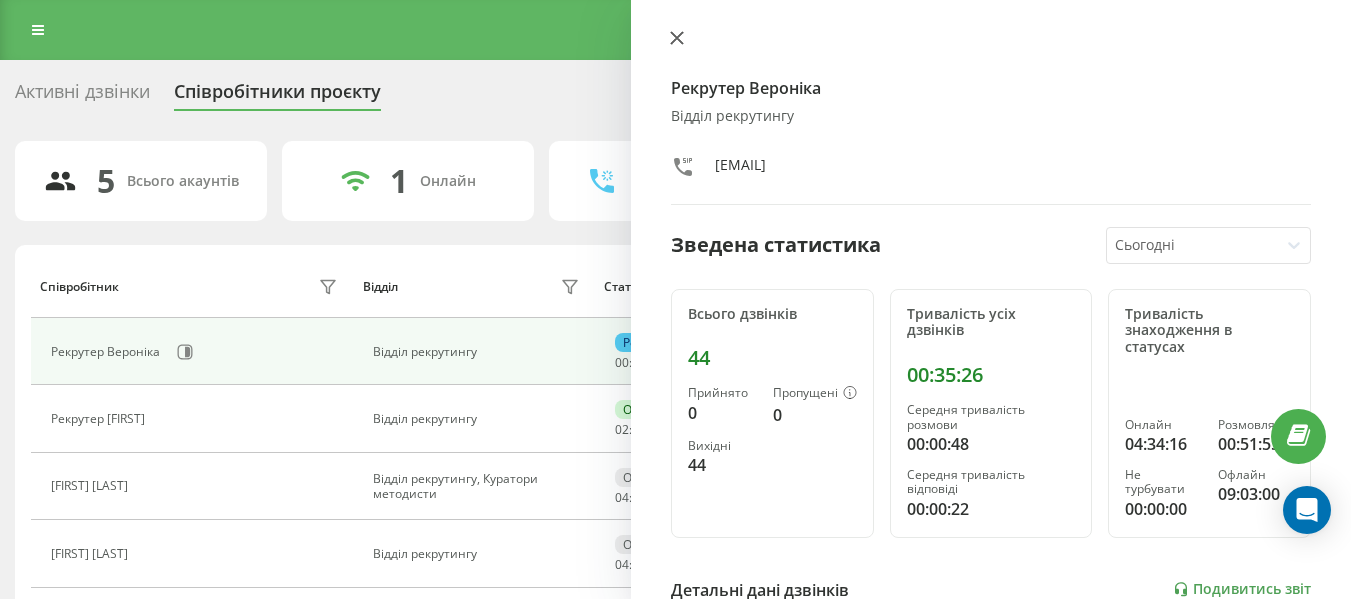 click at bounding box center (677, 39) 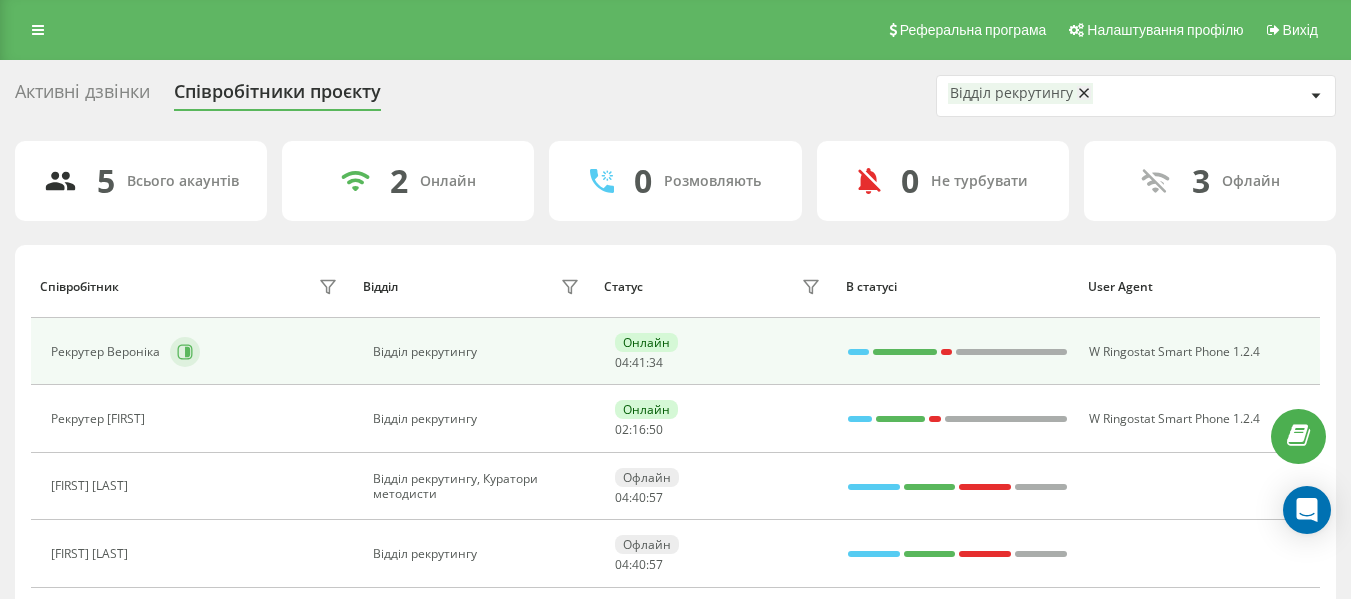 click at bounding box center [185, 352] 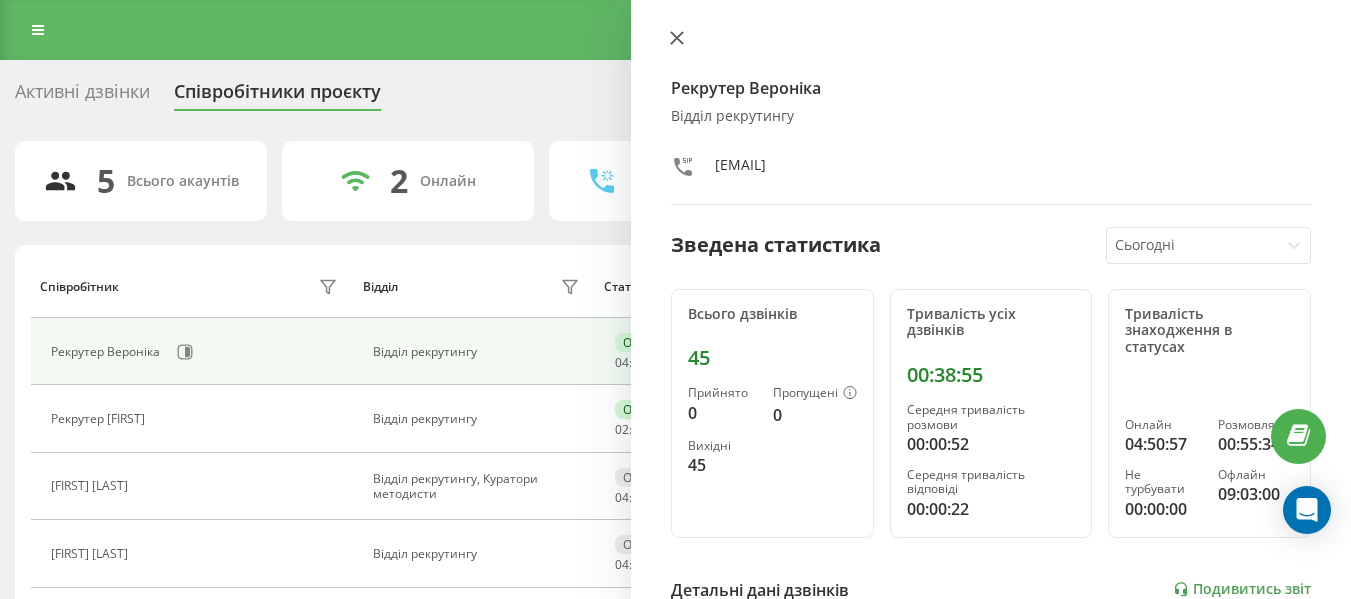 click 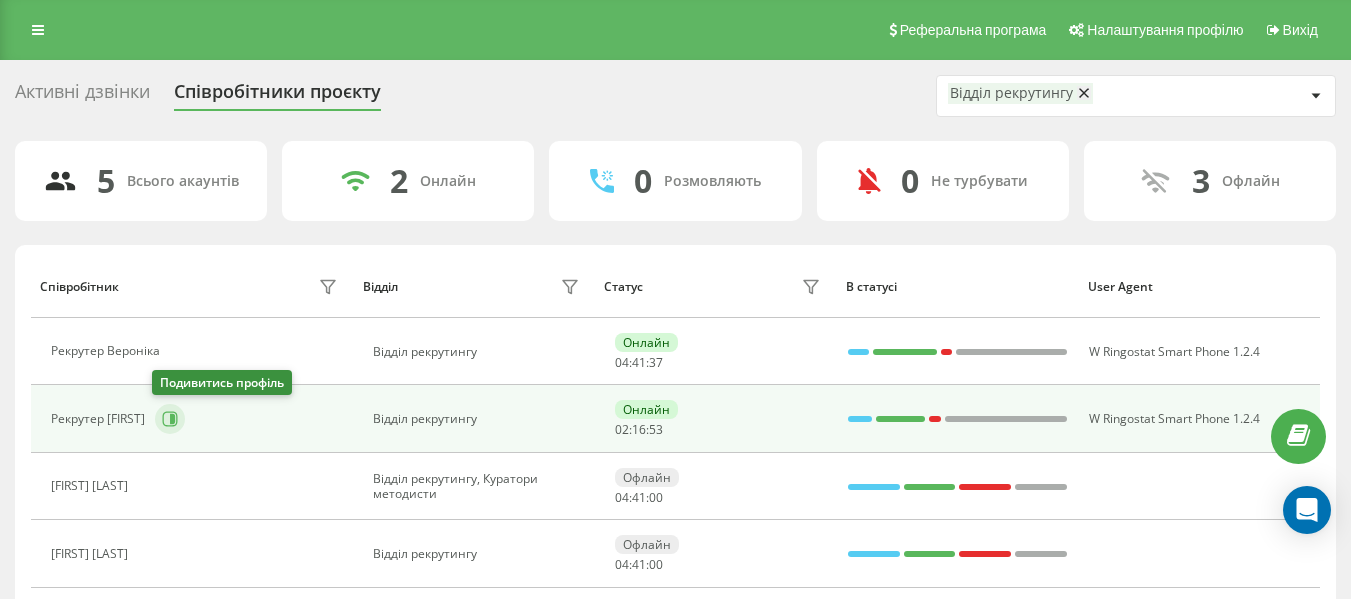 click 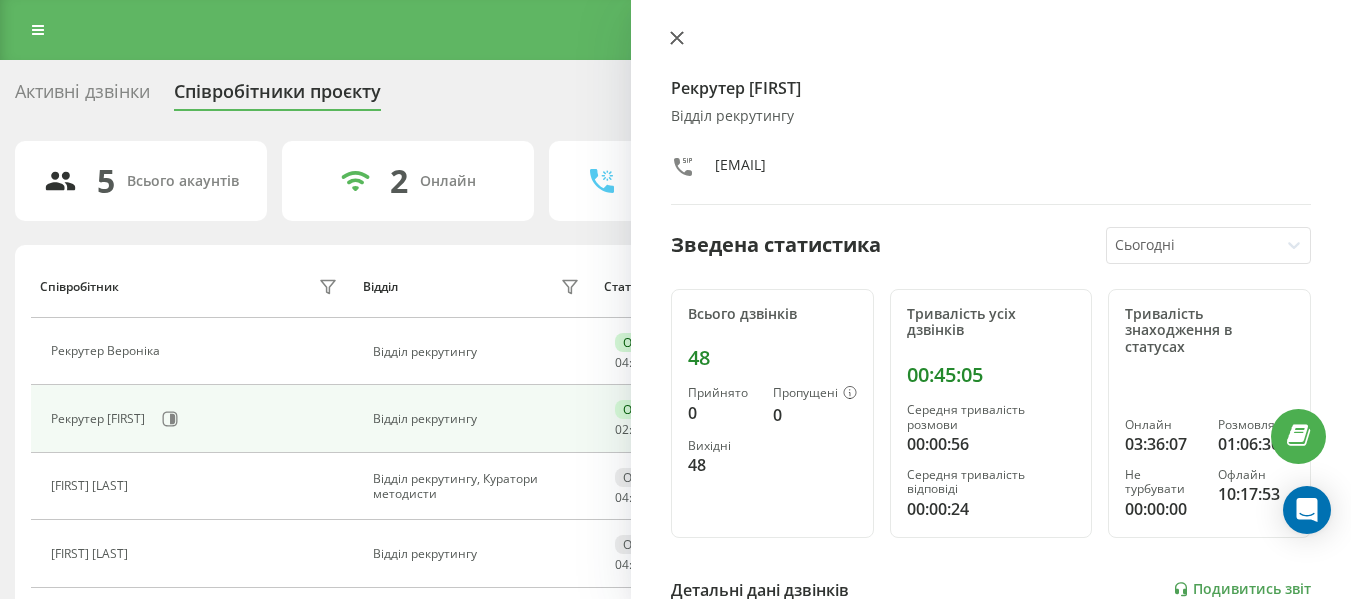 click 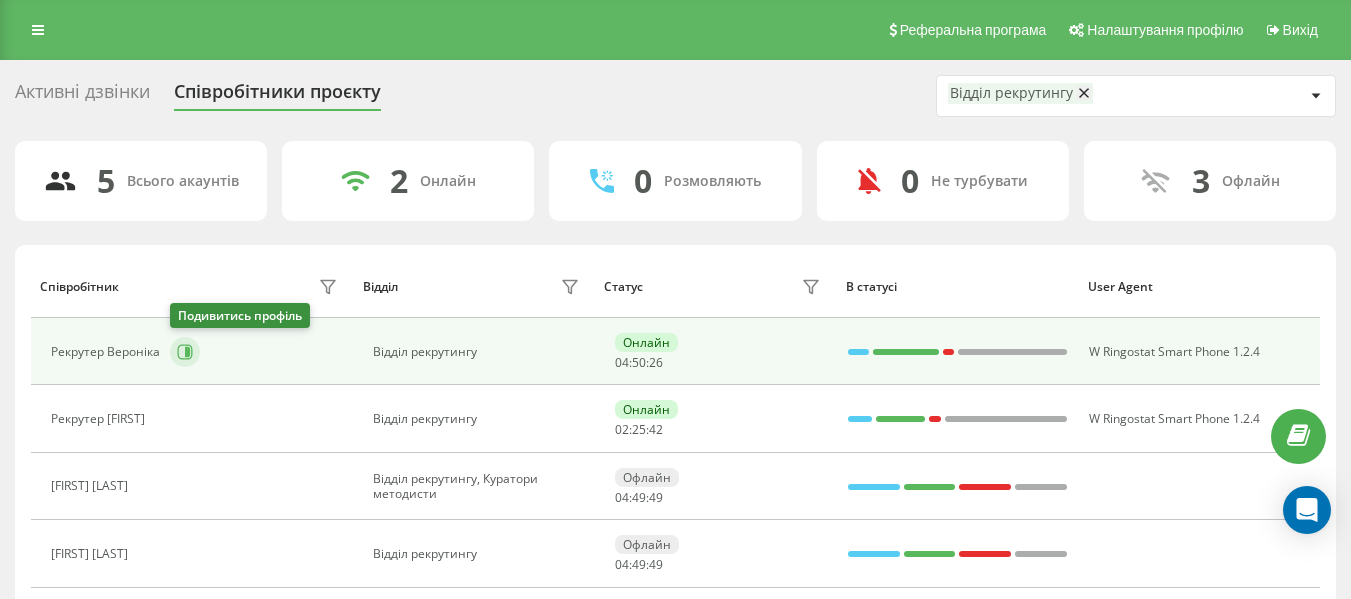 click 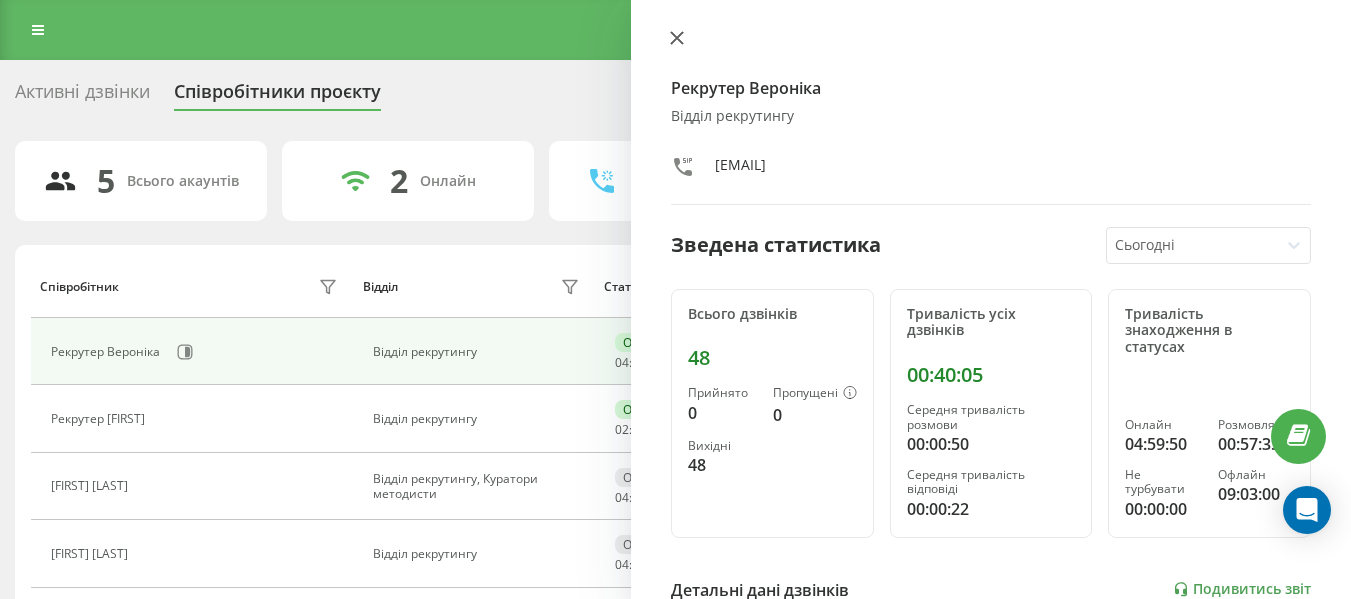 click at bounding box center [677, 39] 